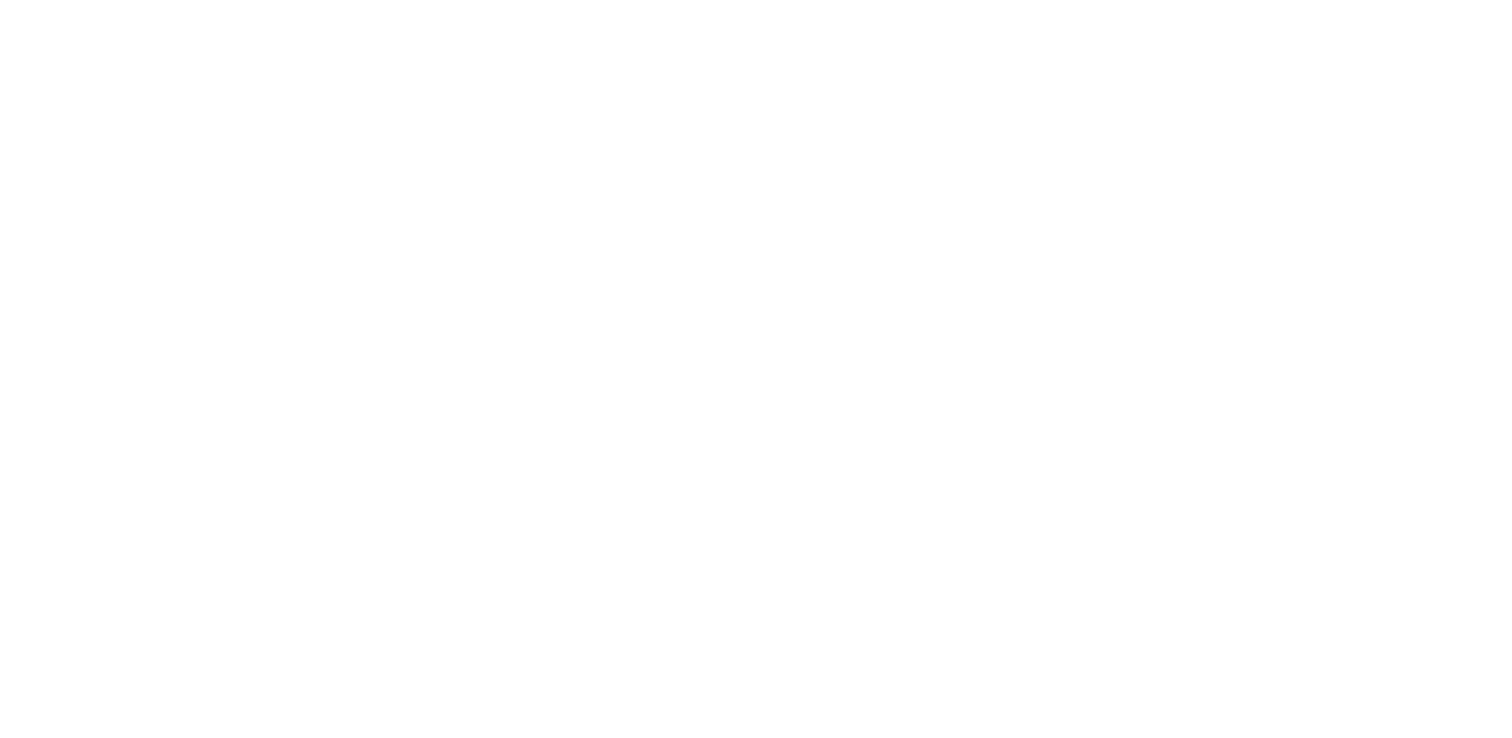 scroll, scrollTop: 0, scrollLeft: 0, axis: both 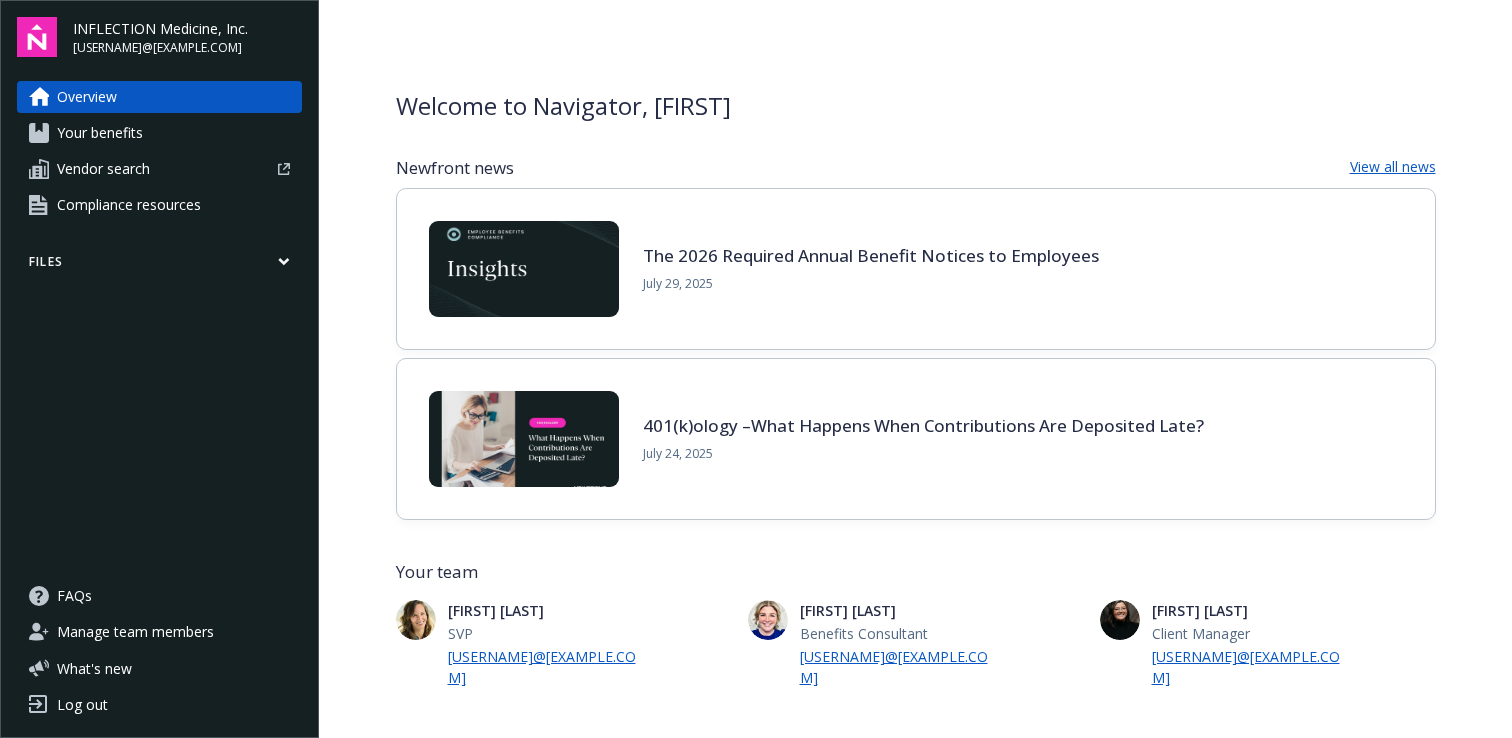 click on "Compliance resources" at bounding box center (129, 205) 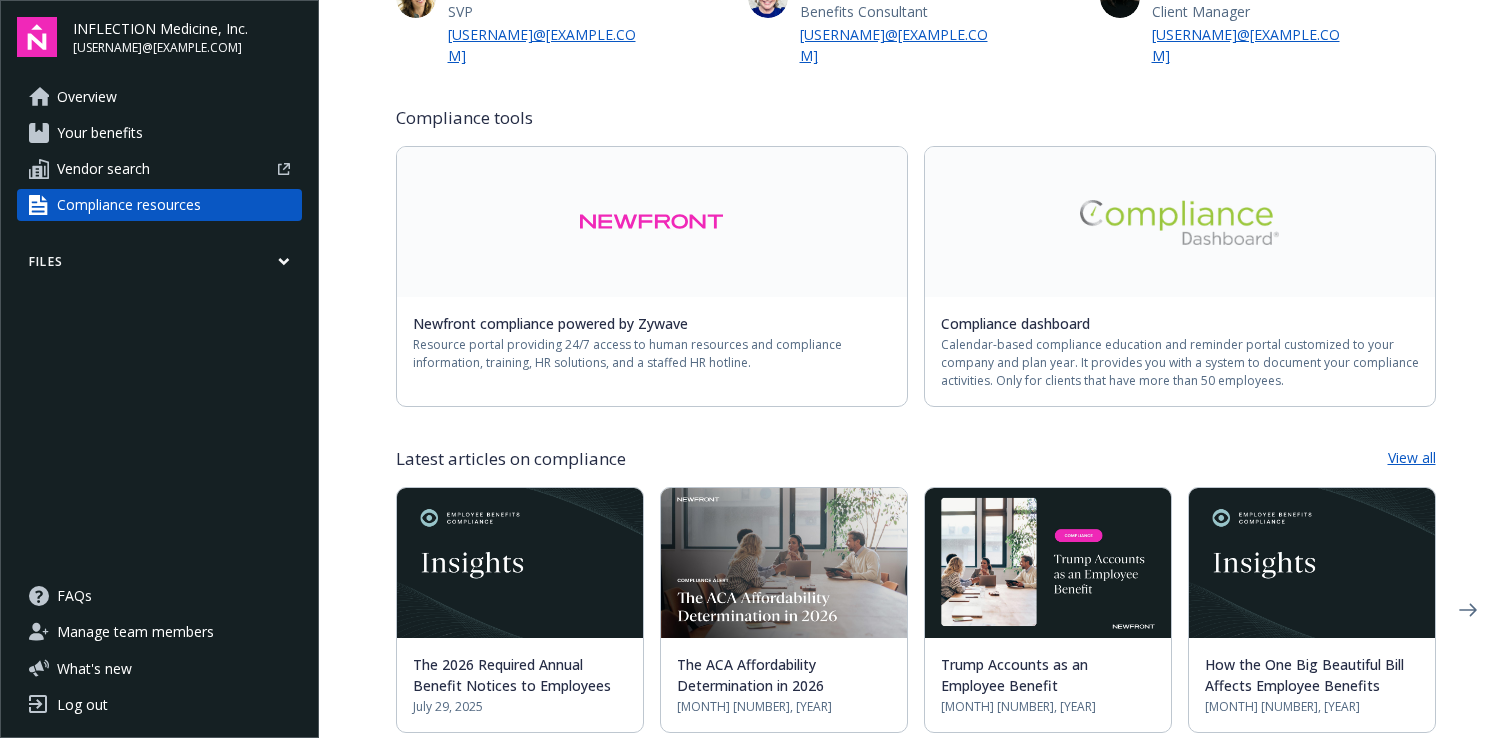 scroll, scrollTop: 249, scrollLeft: 0, axis: vertical 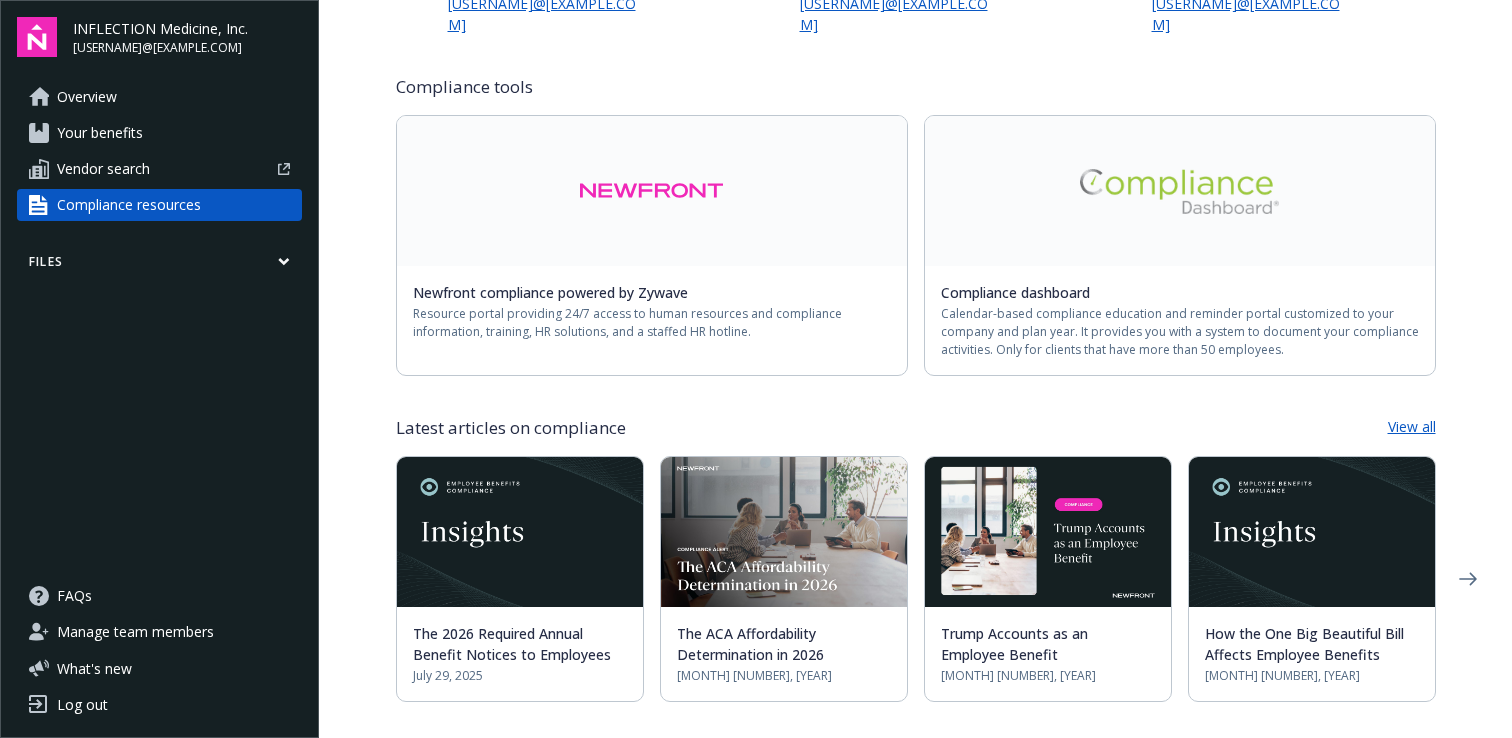 click on "Newfront compliance powered by Zywave" at bounding box center (558, 292) 